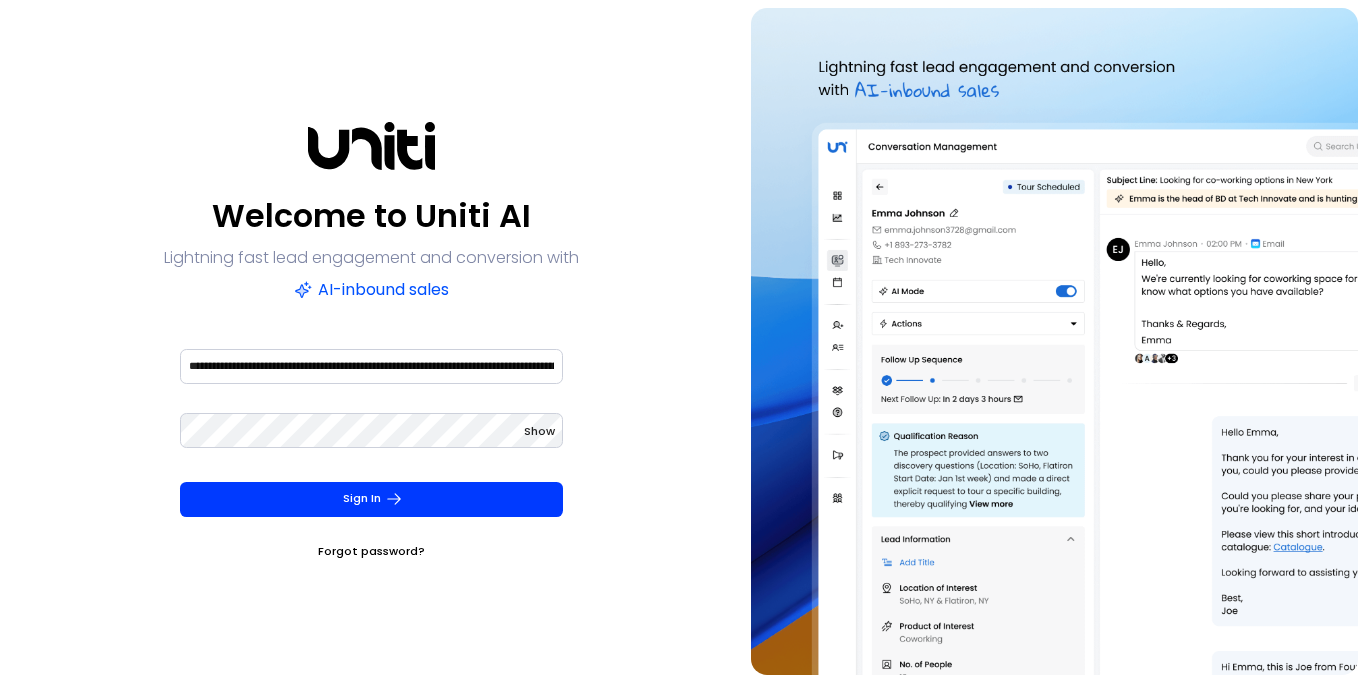 click on "**********" at bounding box center [371, 366] 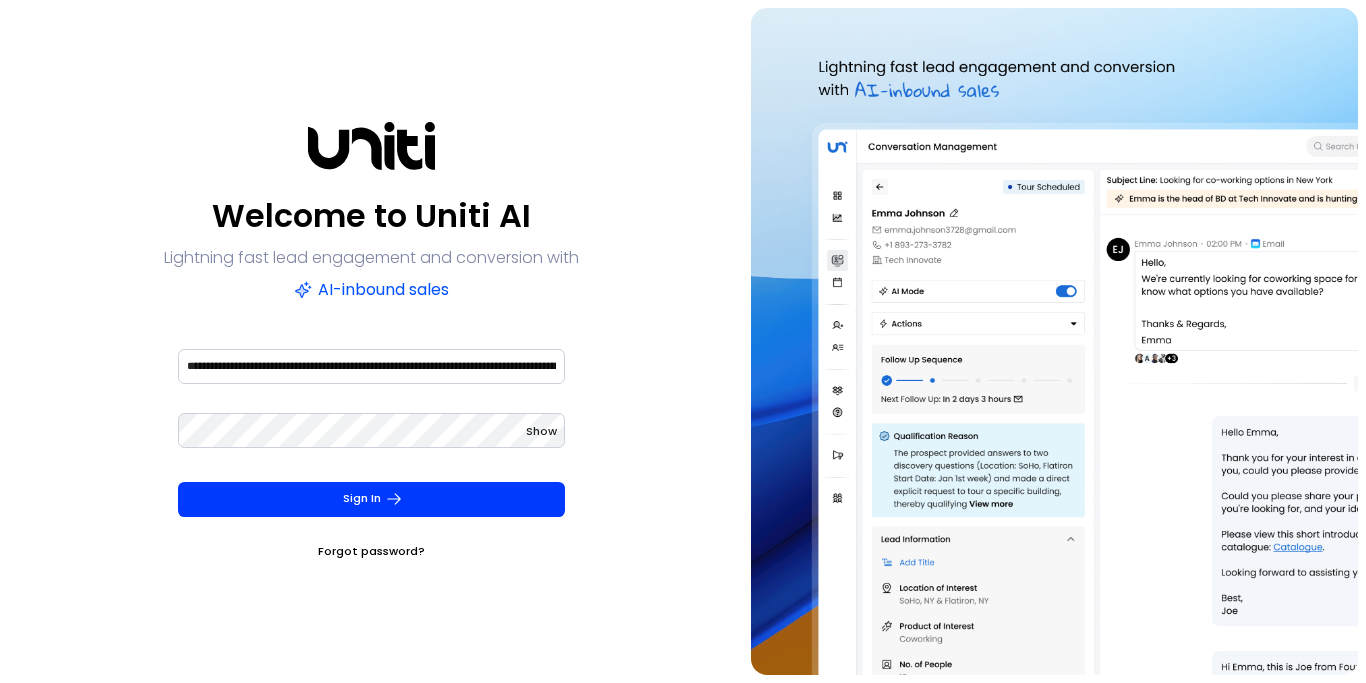 scroll, scrollTop: 0, scrollLeft: 0, axis: both 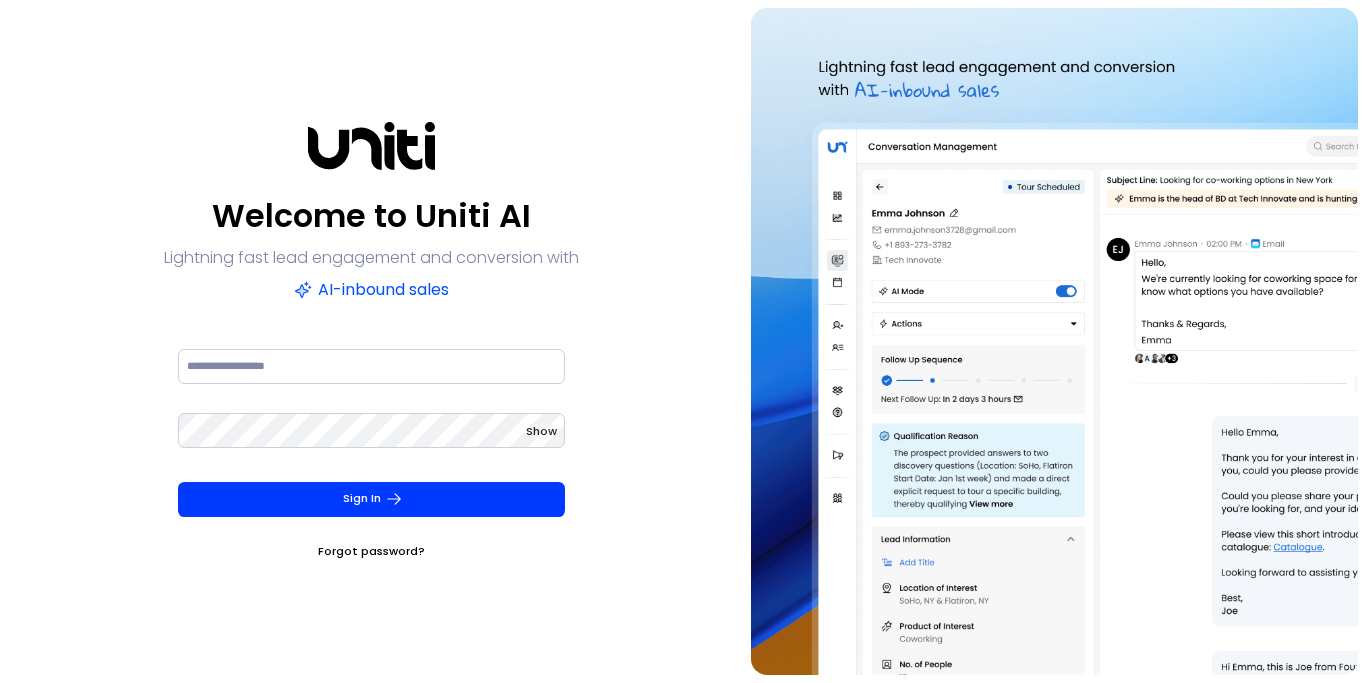 click on "Welcome to Uniti AI Lightning fast lead engagement and conversion with  AI-inbound sales Show Sign In Forgot password?" at bounding box center [371, 341] 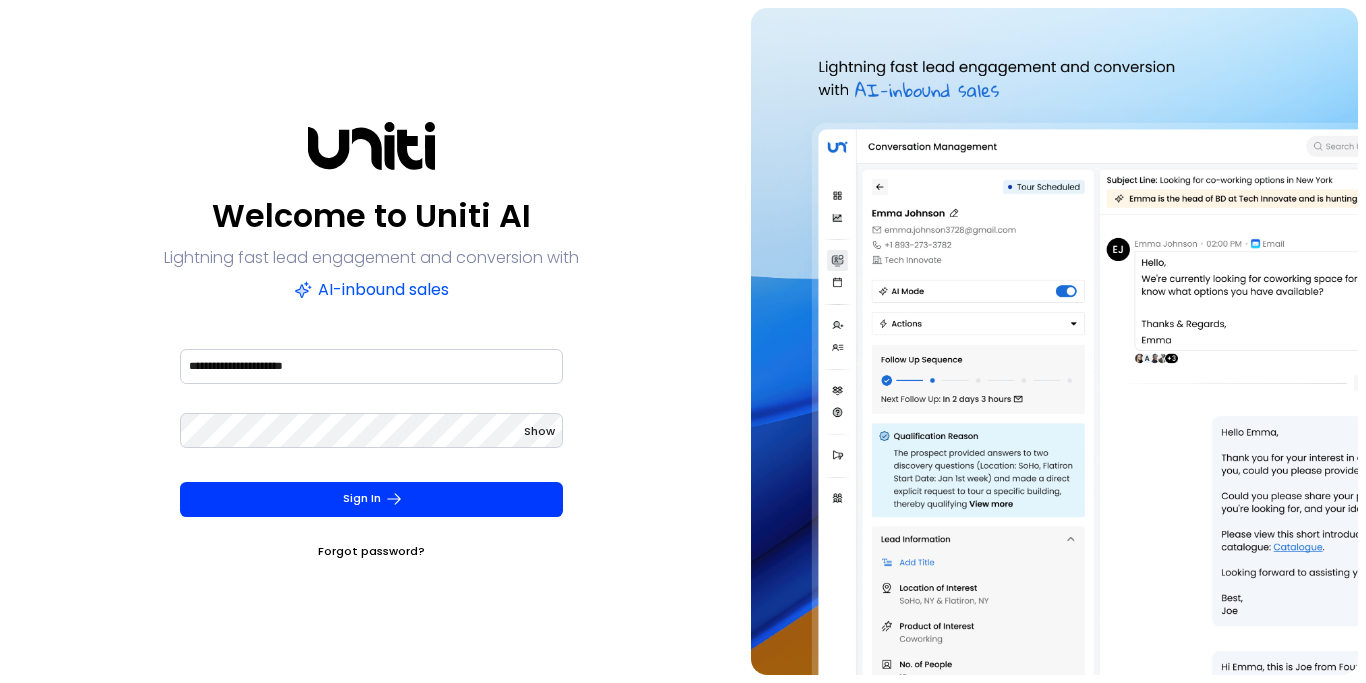 click on "**********" at bounding box center [371, 366] 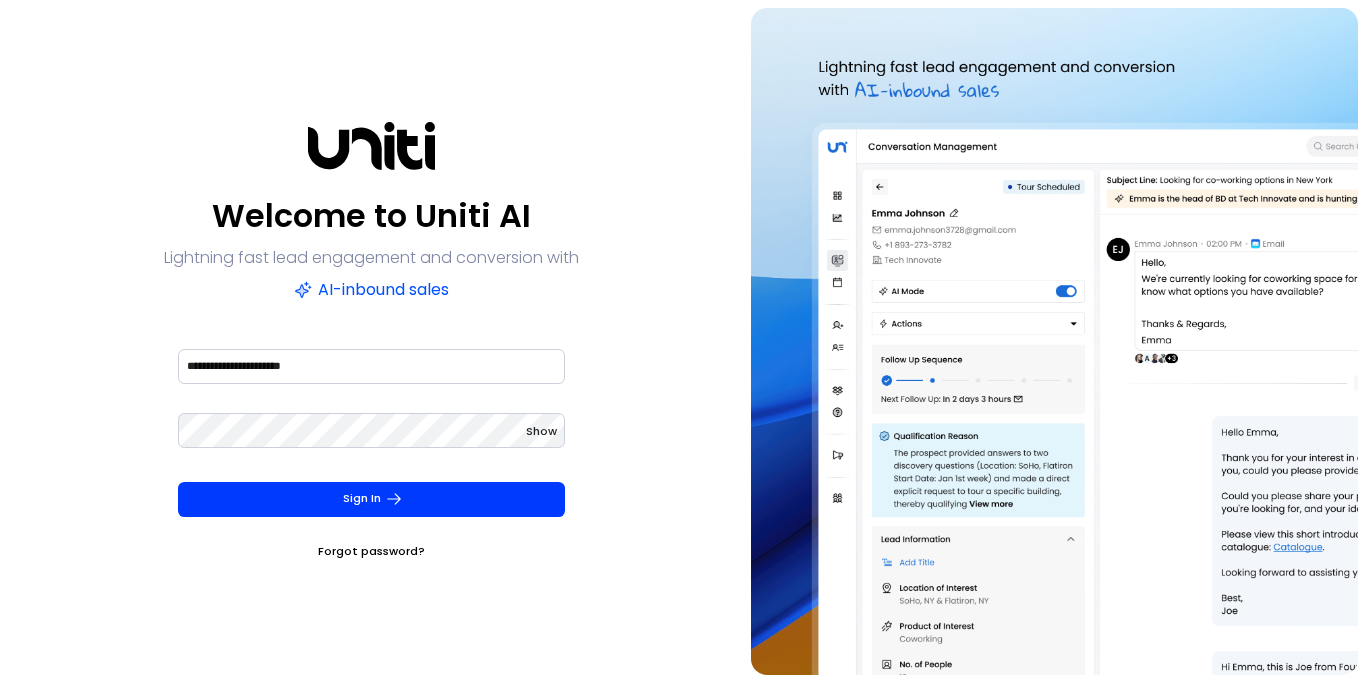 scroll, scrollTop: 0, scrollLeft: 0, axis: both 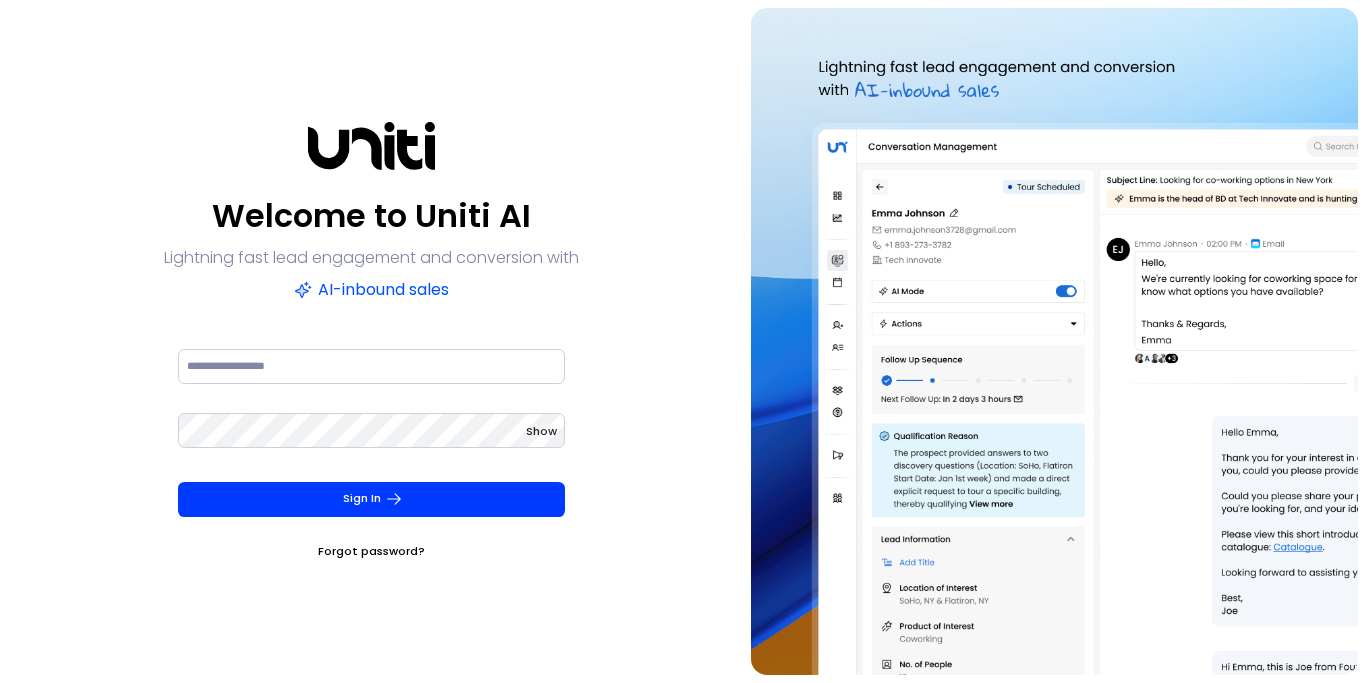 click on "Welcome to Uniti AI Lightning fast lead engagement and conversion with  AI-inbound sales Show Sign In Forgot password?" at bounding box center (371, 341) 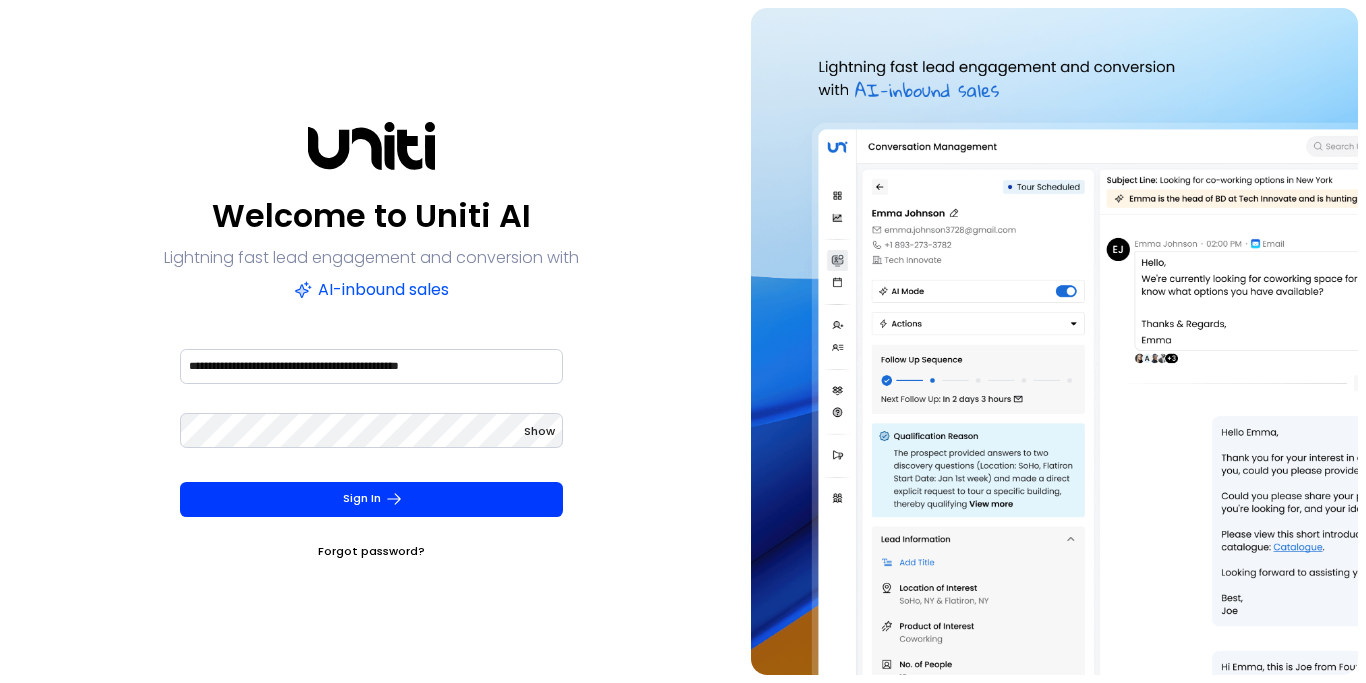 click on "**********" at bounding box center (371, 366) 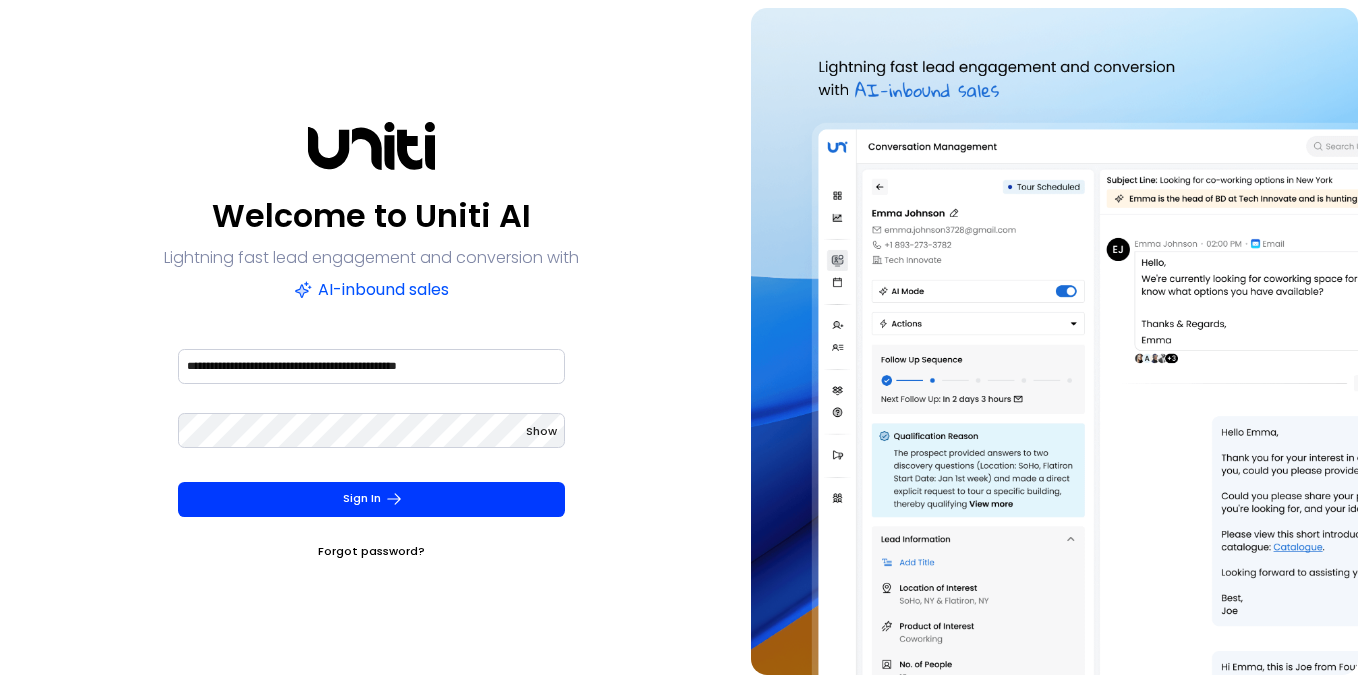 scroll, scrollTop: 0, scrollLeft: 0, axis: both 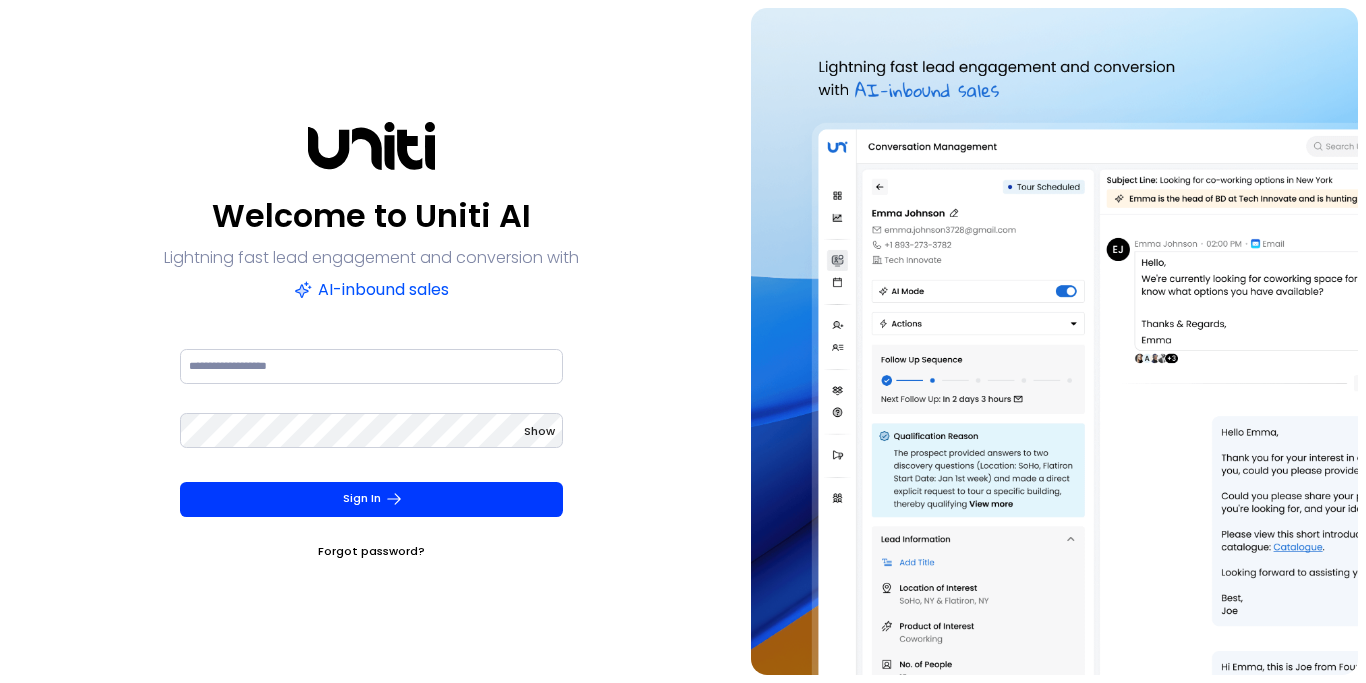 click on "Welcome to Uniti AI Lightning fast lead engagement and conversion with  AI-inbound sales Show Sign In Forgot password?" at bounding box center [371, 341] 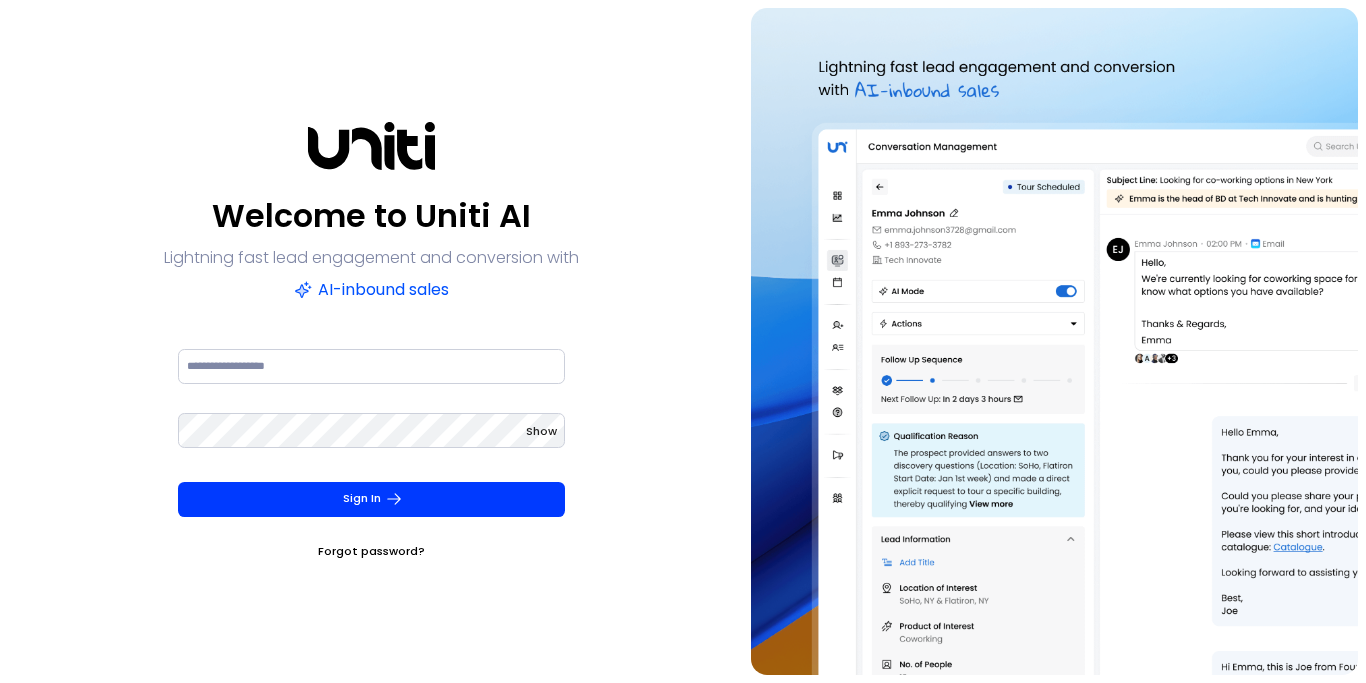 scroll, scrollTop: 0, scrollLeft: 0, axis: both 